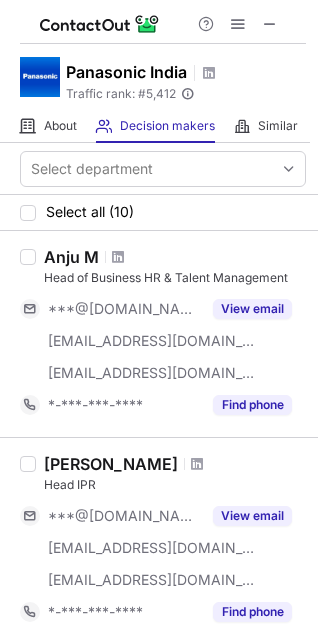 scroll, scrollTop: 0, scrollLeft: 0, axis: both 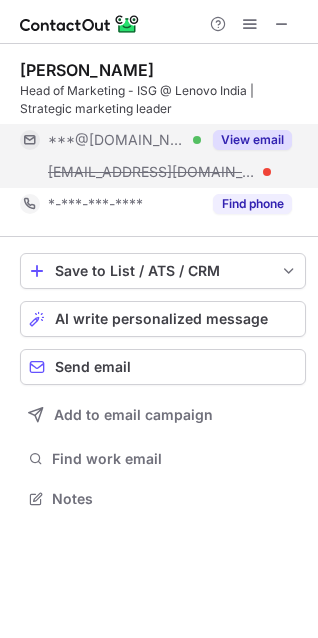 click on "View email" at bounding box center (246, 140) 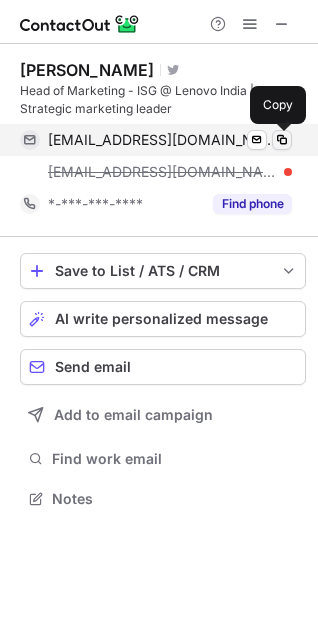 click at bounding box center (282, 140) 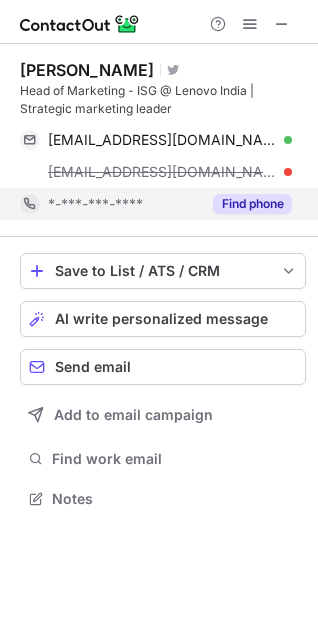 click on "Find phone" at bounding box center (252, 204) 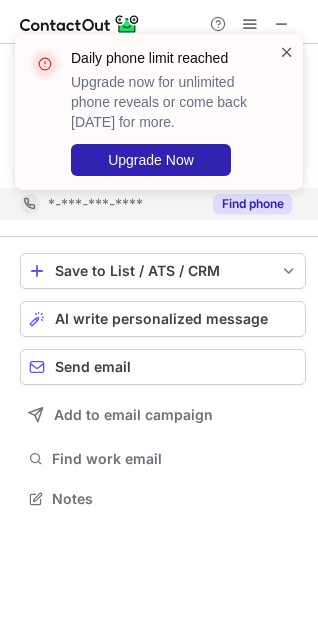 click at bounding box center (287, 52) 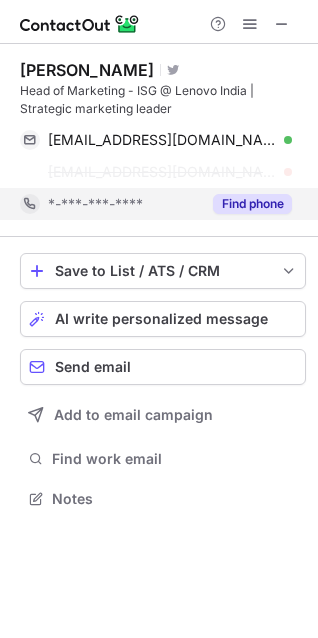 click at bounding box center (282, 24) 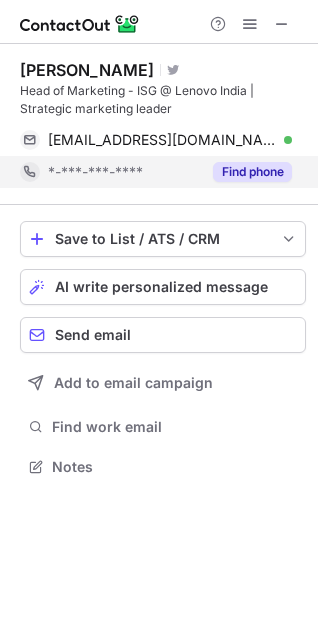 scroll, scrollTop: 452, scrollLeft: 318, axis: both 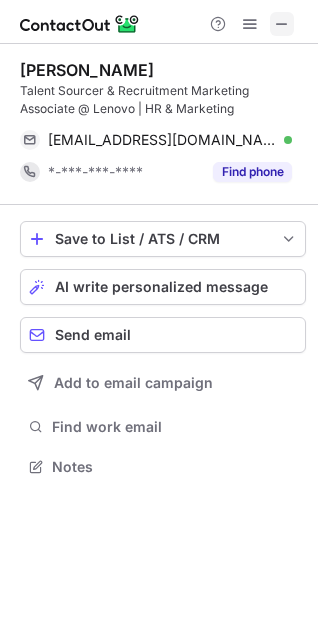 click at bounding box center (282, 24) 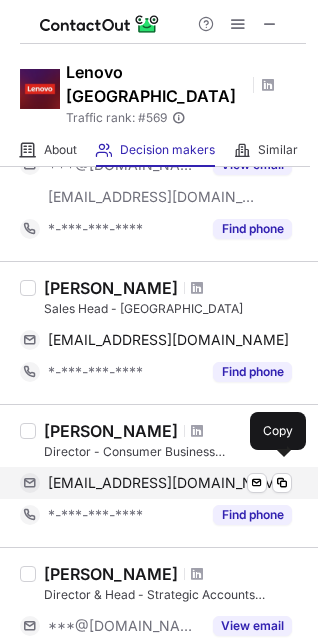 scroll, scrollTop: 170, scrollLeft: 0, axis: vertical 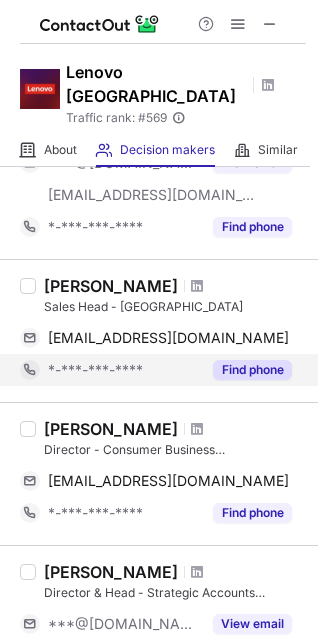 click on "Find phone" at bounding box center [252, 370] 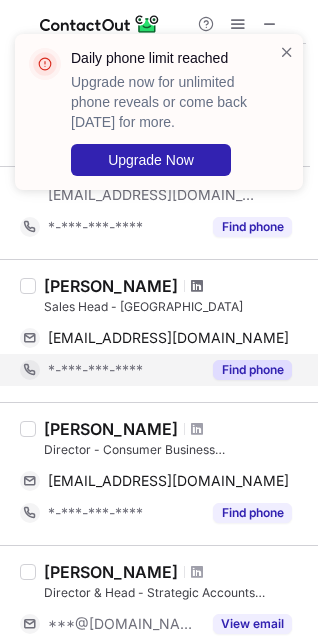 click at bounding box center [197, 286] 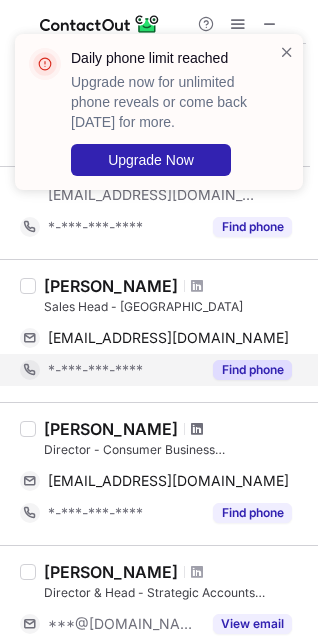 click at bounding box center (197, 429) 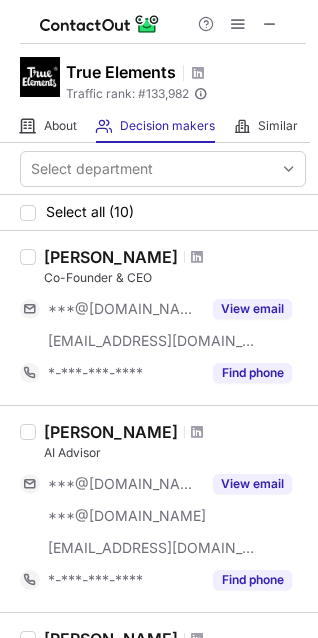 click at bounding box center (287, 112) 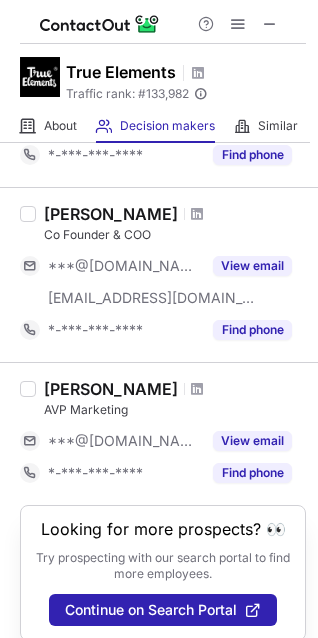 scroll, scrollTop: 1637, scrollLeft: 0, axis: vertical 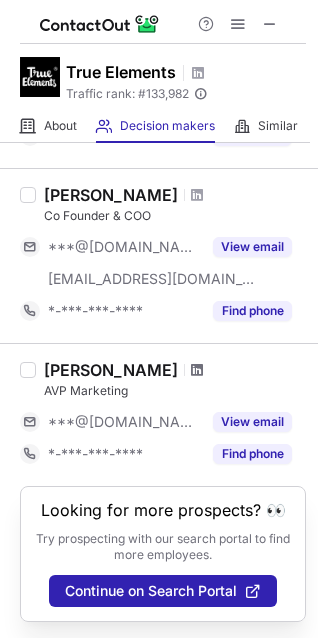 click at bounding box center [197, 370] 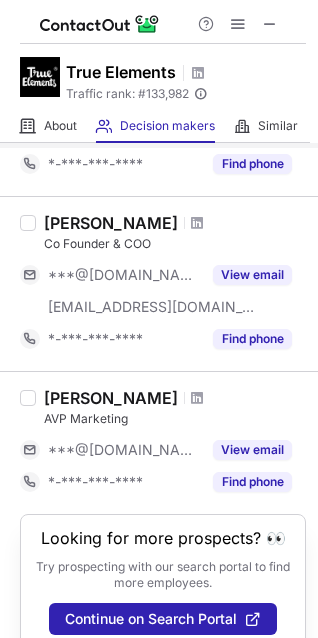 scroll, scrollTop: 1501, scrollLeft: 0, axis: vertical 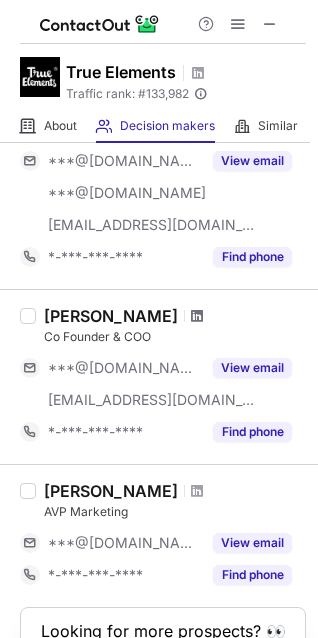click at bounding box center (197, 316) 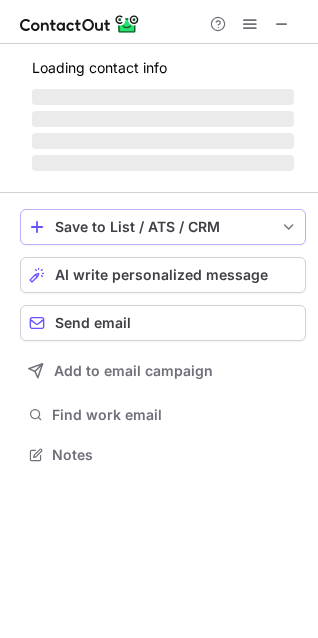 scroll, scrollTop: 10, scrollLeft: 9, axis: both 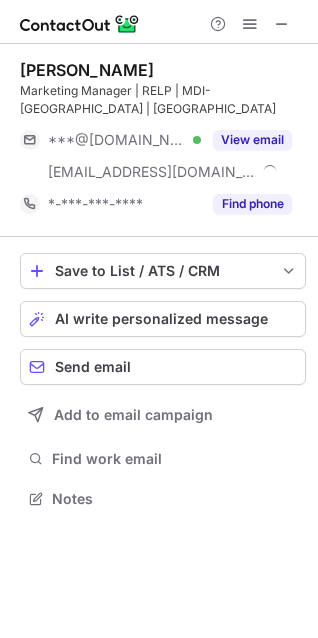 click on "View email" at bounding box center (252, 140) 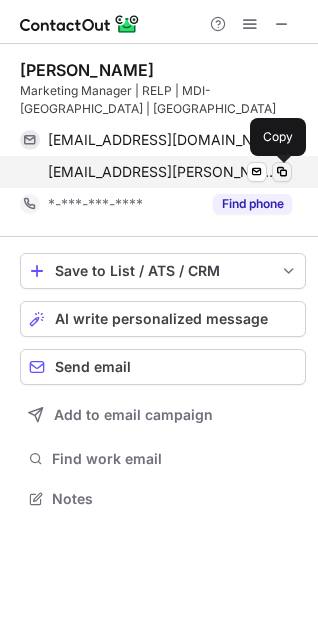 click at bounding box center (282, 172) 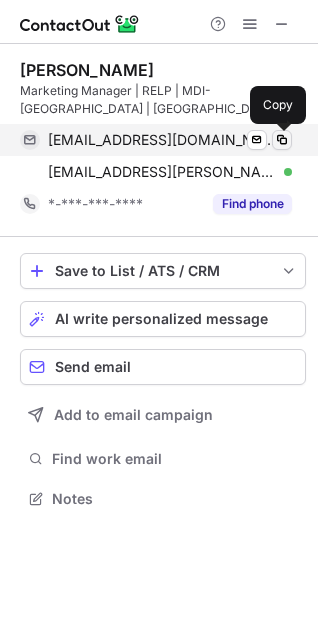 click at bounding box center (282, 140) 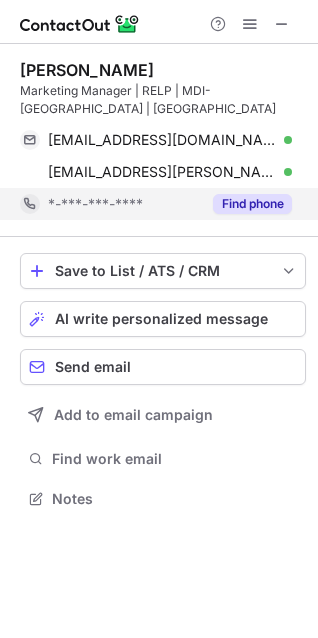 click on "Find phone" at bounding box center (252, 204) 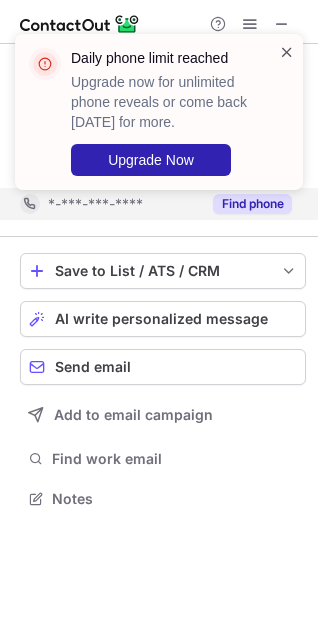 click at bounding box center [287, 52] 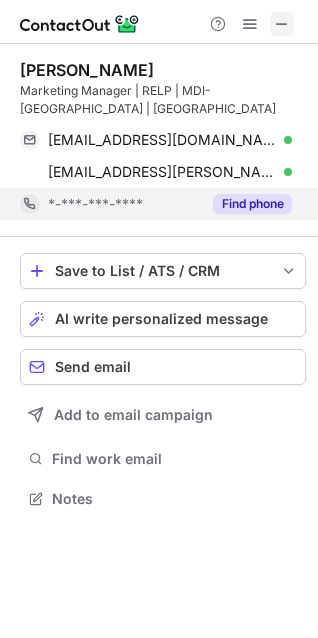 click at bounding box center [282, 24] 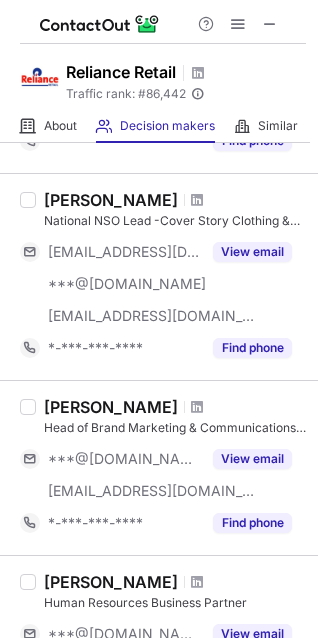 scroll, scrollTop: 424, scrollLeft: 0, axis: vertical 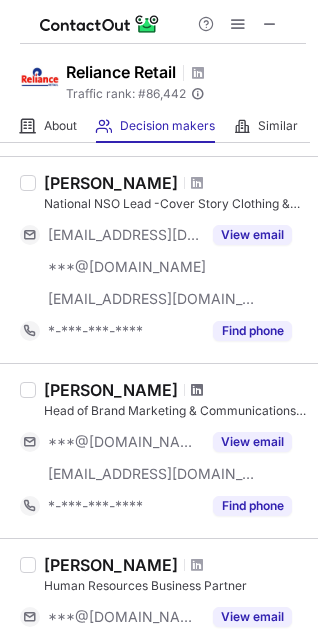 click at bounding box center [197, 390] 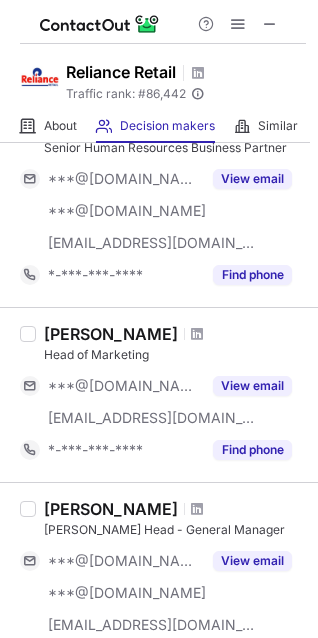 scroll, scrollTop: 1236, scrollLeft: 0, axis: vertical 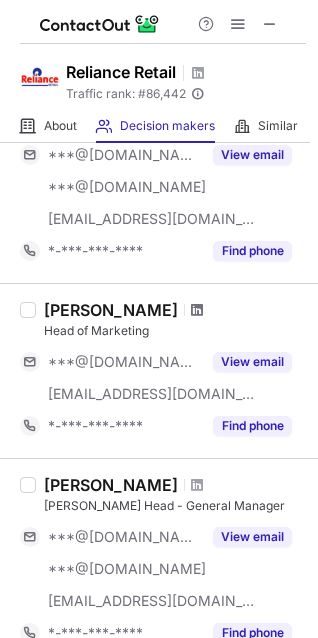 click at bounding box center (197, 310) 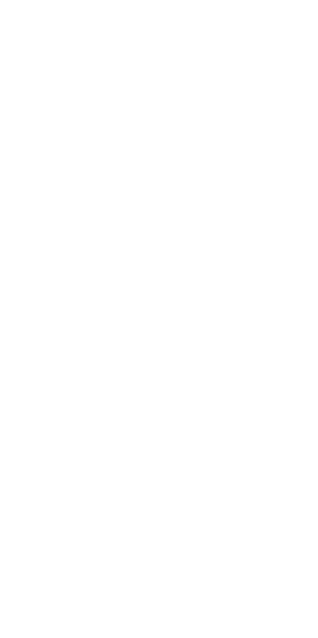 scroll, scrollTop: 0, scrollLeft: 0, axis: both 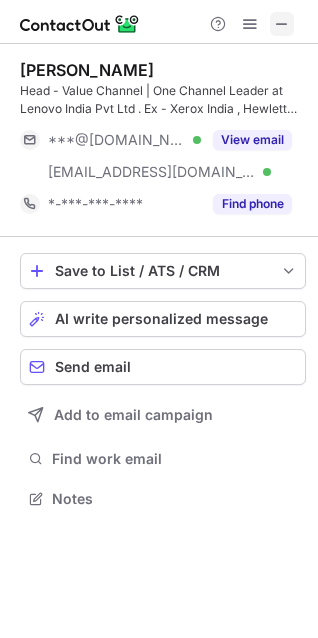 click at bounding box center (282, 24) 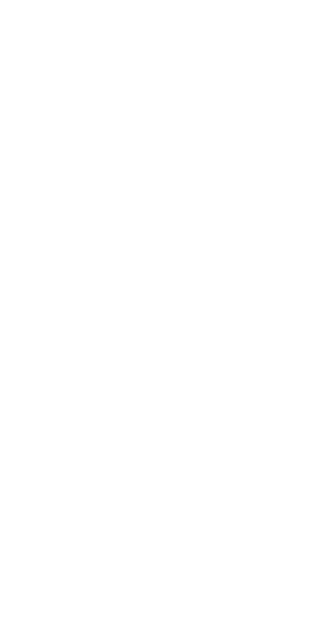 scroll, scrollTop: 0, scrollLeft: 0, axis: both 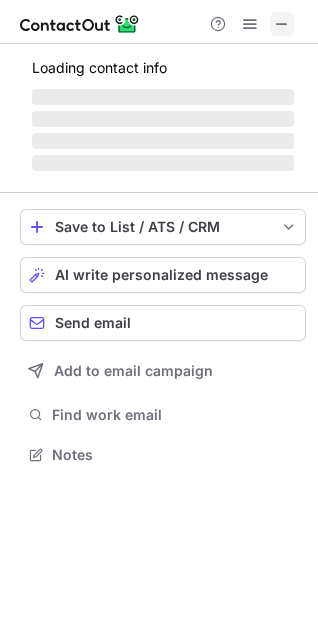 click at bounding box center (282, 24) 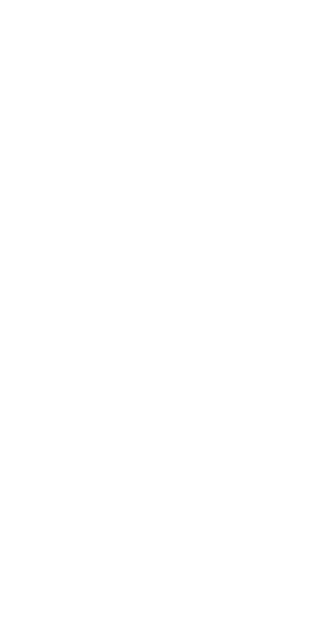 scroll, scrollTop: 0, scrollLeft: 0, axis: both 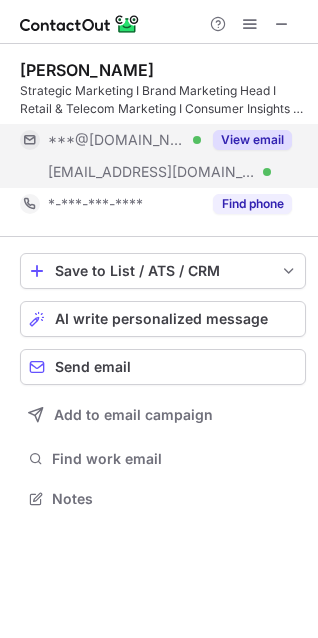 click on "View email" at bounding box center [252, 140] 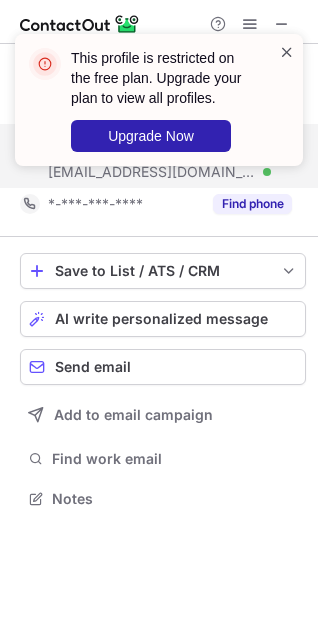 click at bounding box center [287, 52] 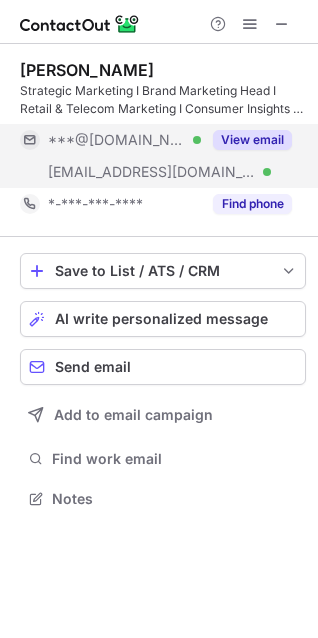 click at bounding box center (282, 24) 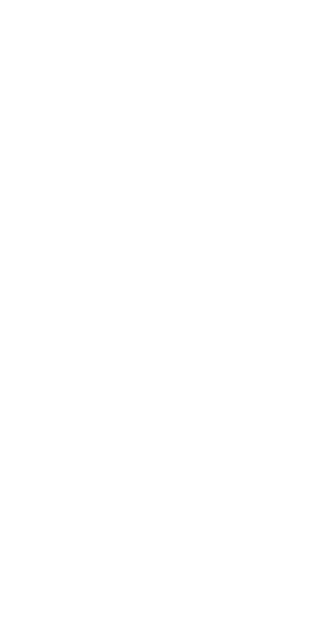 scroll, scrollTop: 0, scrollLeft: 0, axis: both 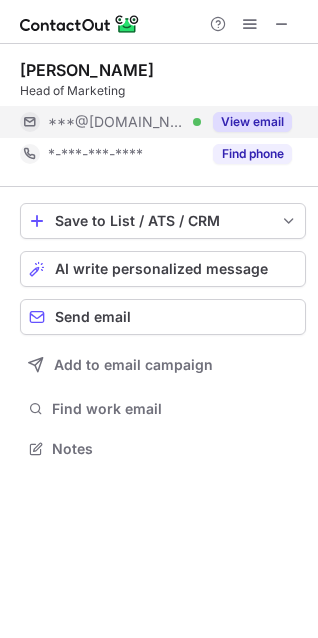 click on "View email" at bounding box center (252, 122) 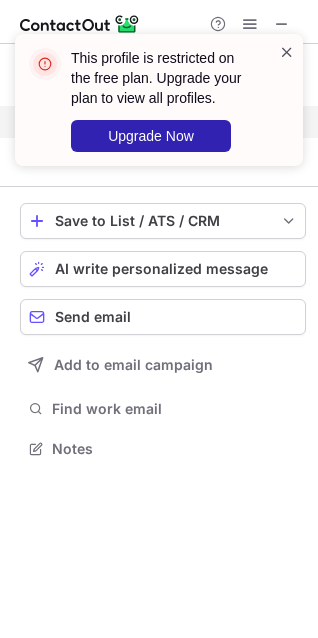click at bounding box center (287, 52) 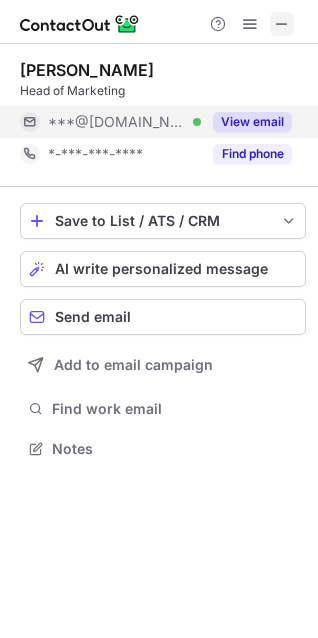click at bounding box center [282, 24] 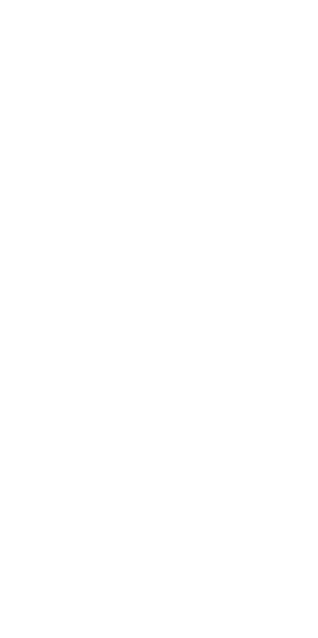 scroll, scrollTop: 0, scrollLeft: 0, axis: both 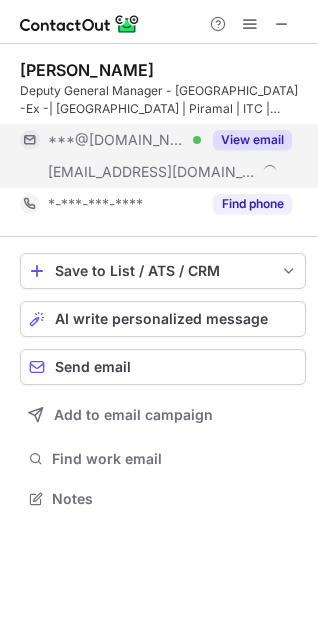click on "View email" at bounding box center [252, 140] 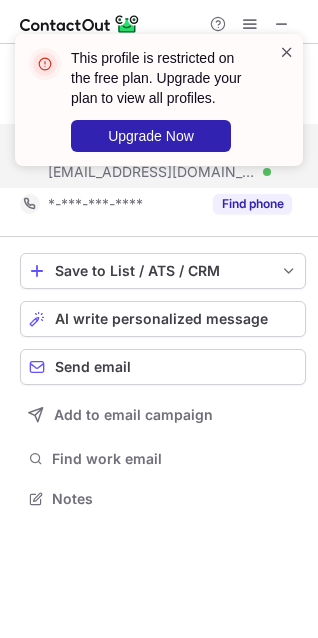 click at bounding box center [287, 52] 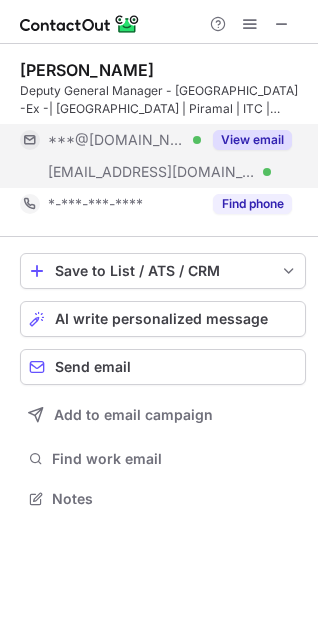 click on "This profile is restricted on the free plan. Upgrade your plan to view all profiles. Upgrade Now" at bounding box center (159, 34) 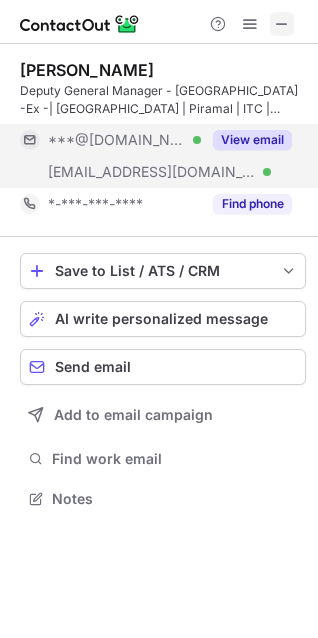 click at bounding box center (282, 24) 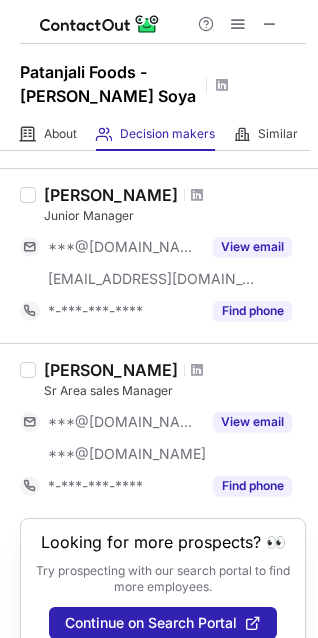 scroll, scrollTop: 1517, scrollLeft: 0, axis: vertical 